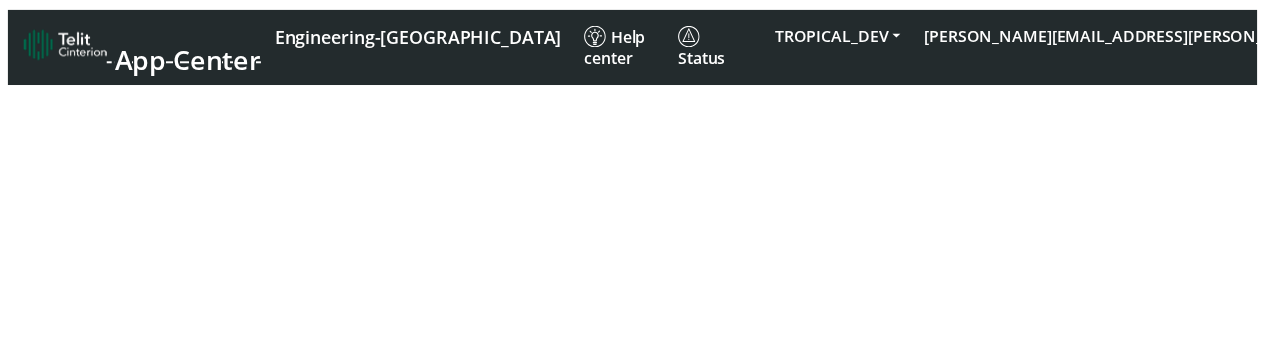 scroll, scrollTop: 0, scrollLeft: 0, axis: both 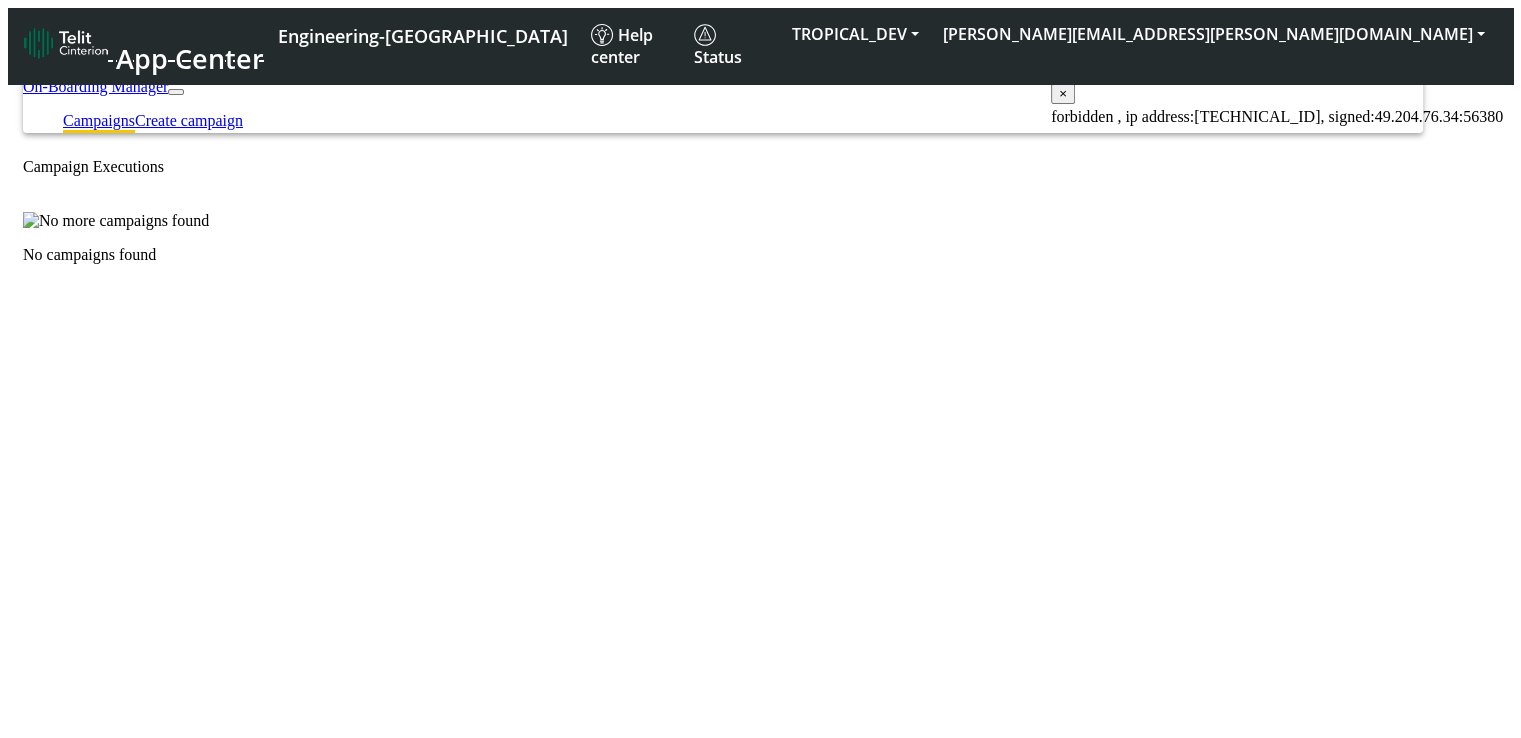 click on "No campaigns found" 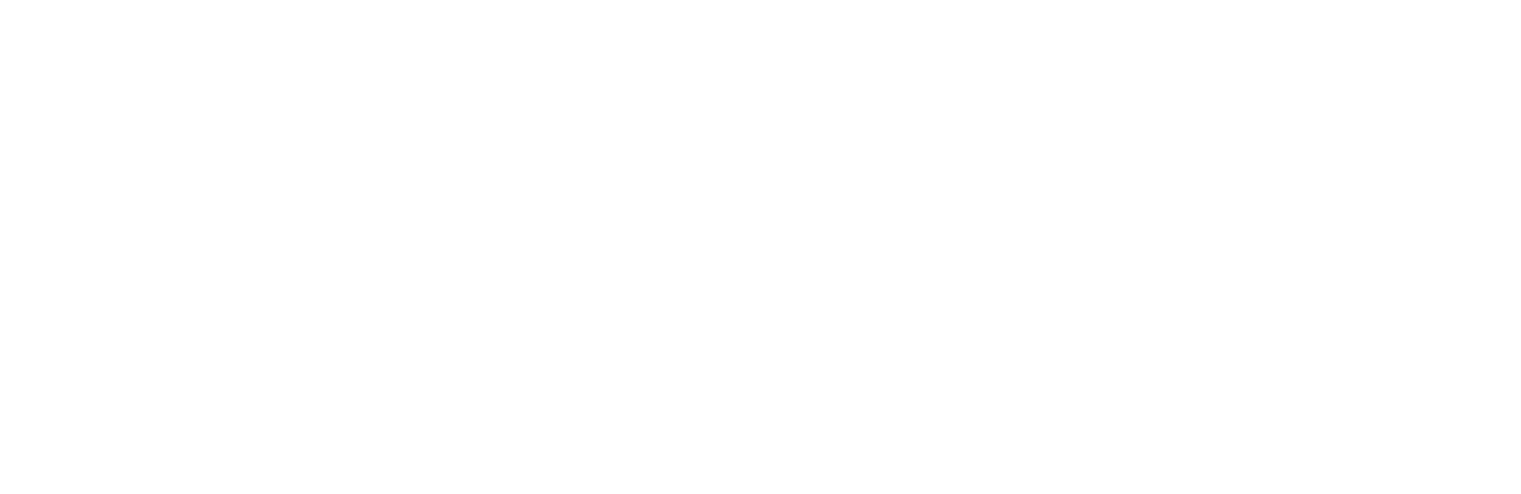 scroll, scrollTop: 0, scrollLeft: 0, axis: both 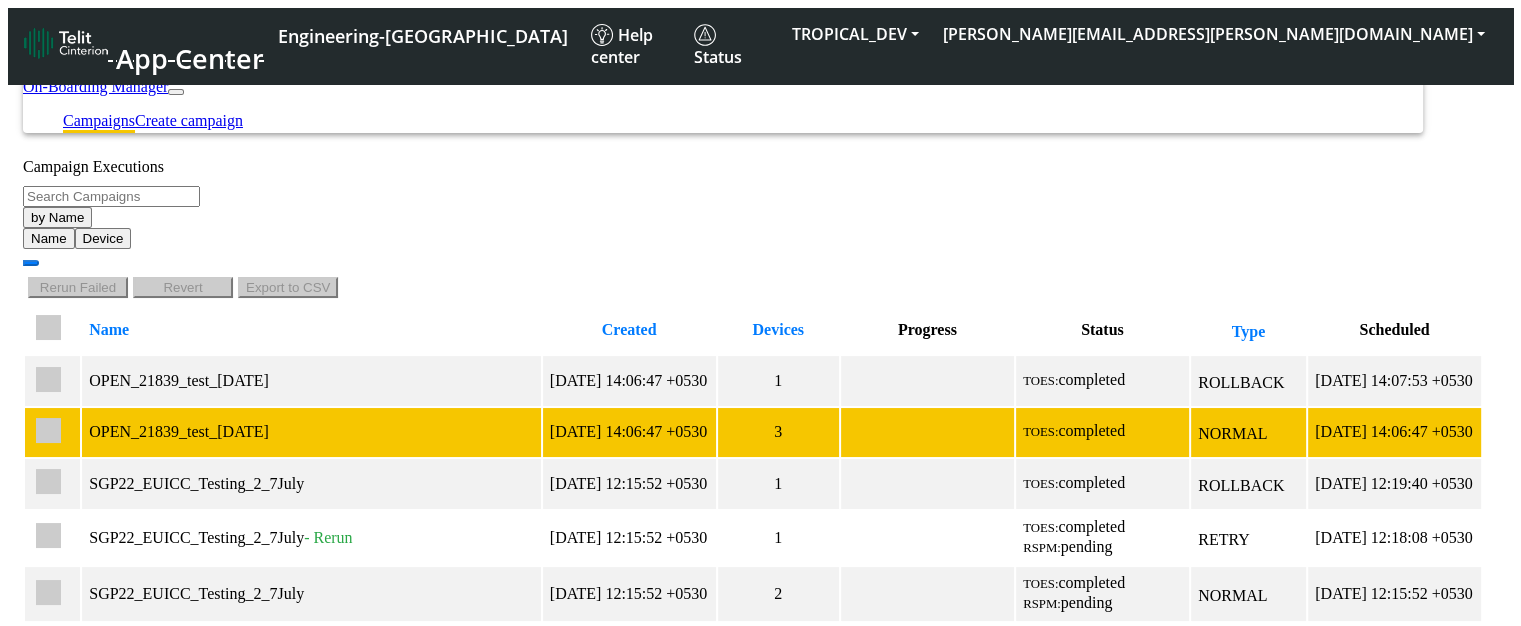 click on "[DATE] 14:06:47 +0530" at bounding box center (629, 432) 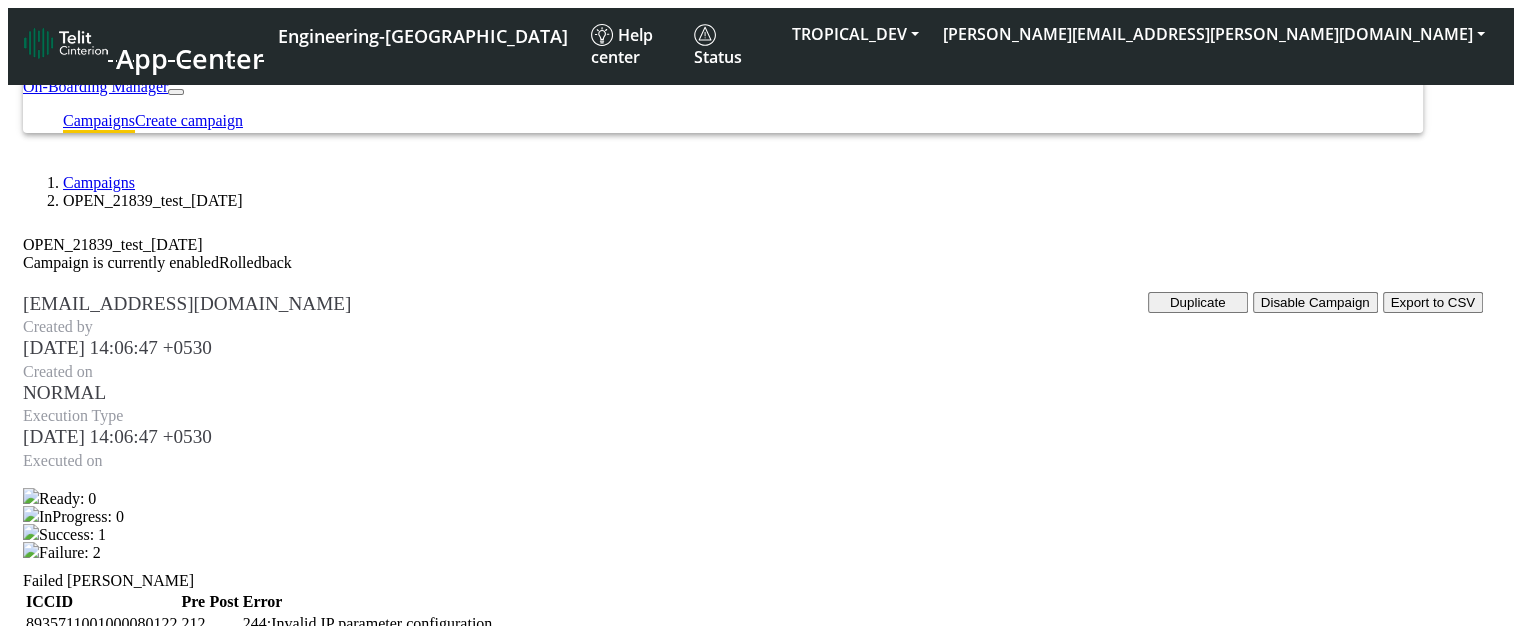 click on "Export to CSV" at bounding box center [1433, 302] 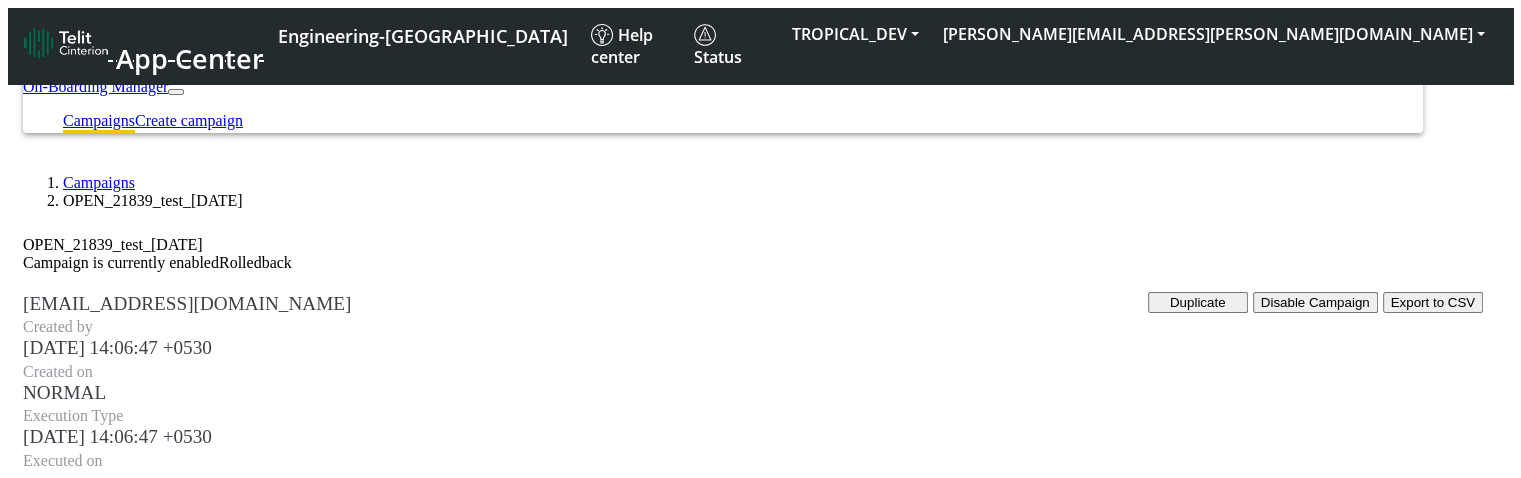 click on "Campaigns  OPEN_21839_test_9July   OPEN_21839_test_9July  Campaign is currently enabled  Rolledback      Duplicate   Disable Campaign   Export to CSV  sadminuser@example.com Created by 2025-07-09 14:06:47 +0530 Created on NORMAL Execution Type 2025-07-09 14:06:47 +0530 Executed on              Ready: 0   InProgress: 0   Success: 1   Failure: 2  Failed SIMs ICCID Pre Post Error 8935711001000080122 212 244:Invalid IP parameter configuration 8935711001000080120 232 244:Invalid IP parameter configuration" 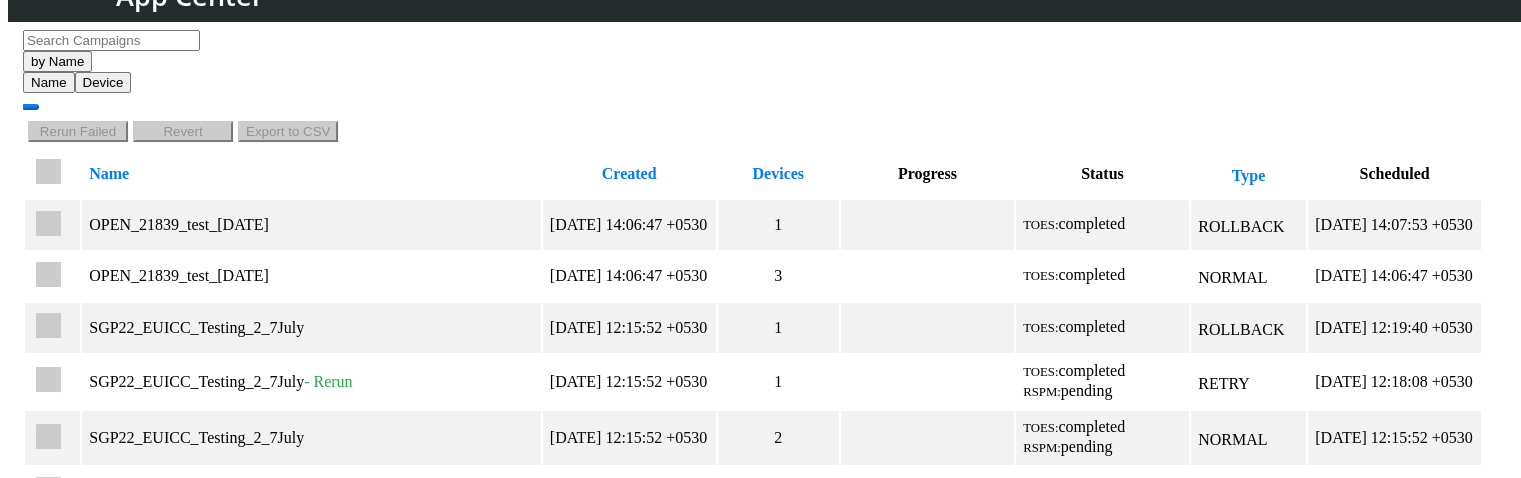 scroll, scrollTop: 200, scrollLeft: 0, axis: vertical 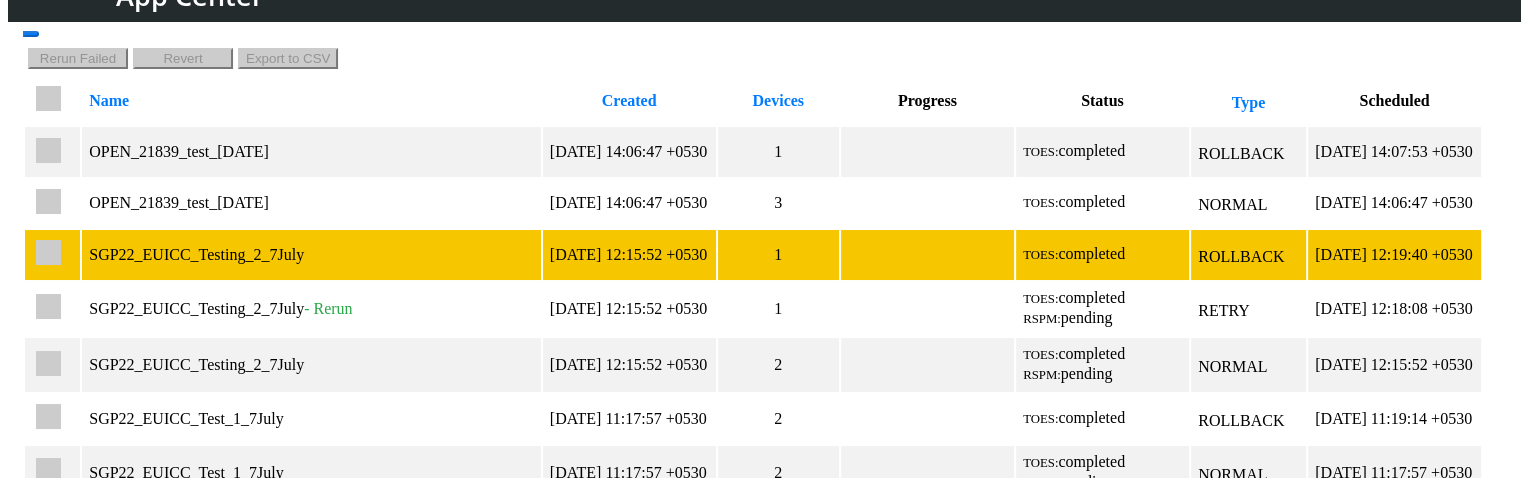 click on "[DATE] 12:15:52 +0530" at bounding box center (629, 254) 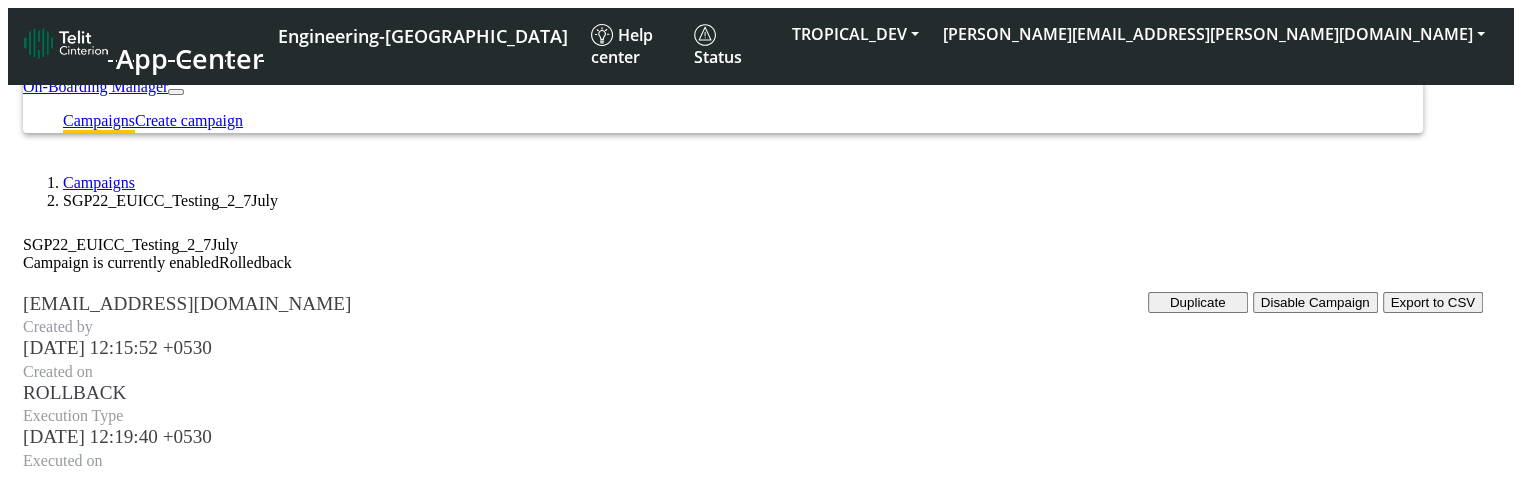 scroll, scrollTop: 424, scrollLeft: 0, axis: vertical 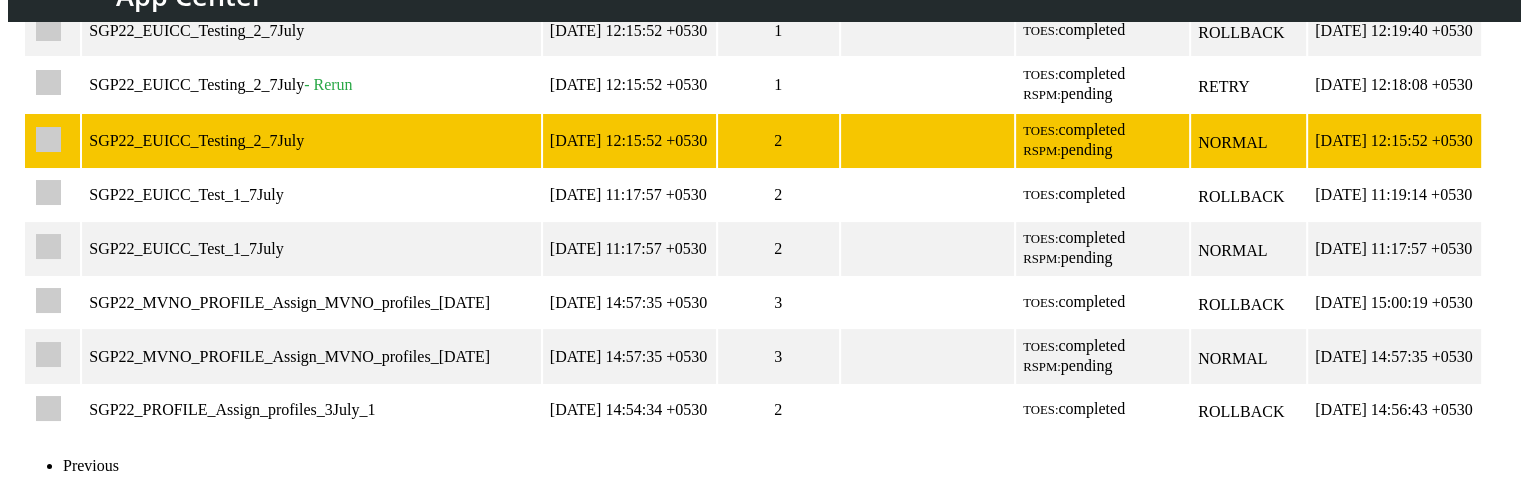 click on "[DATE] 12:15:52 +0530" at bounding box center [629, 141] 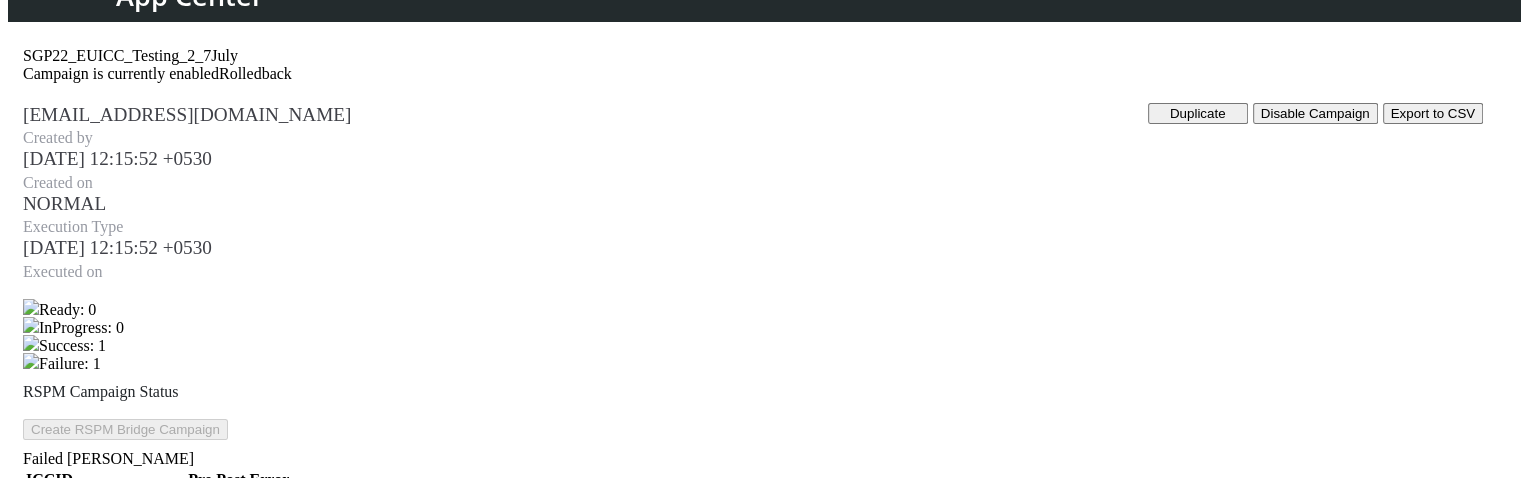 scroll, scrollTop: 100, scrollLeft: 0, axis: vertical 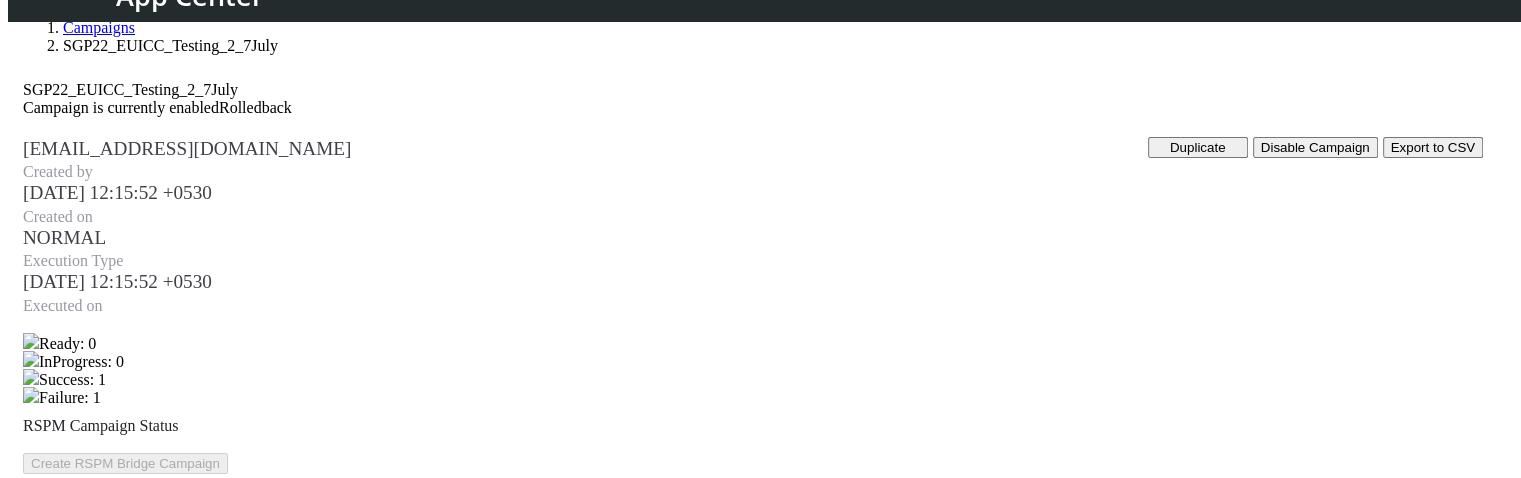 click on "Export to CSV" at bounding box center [1433, 147] 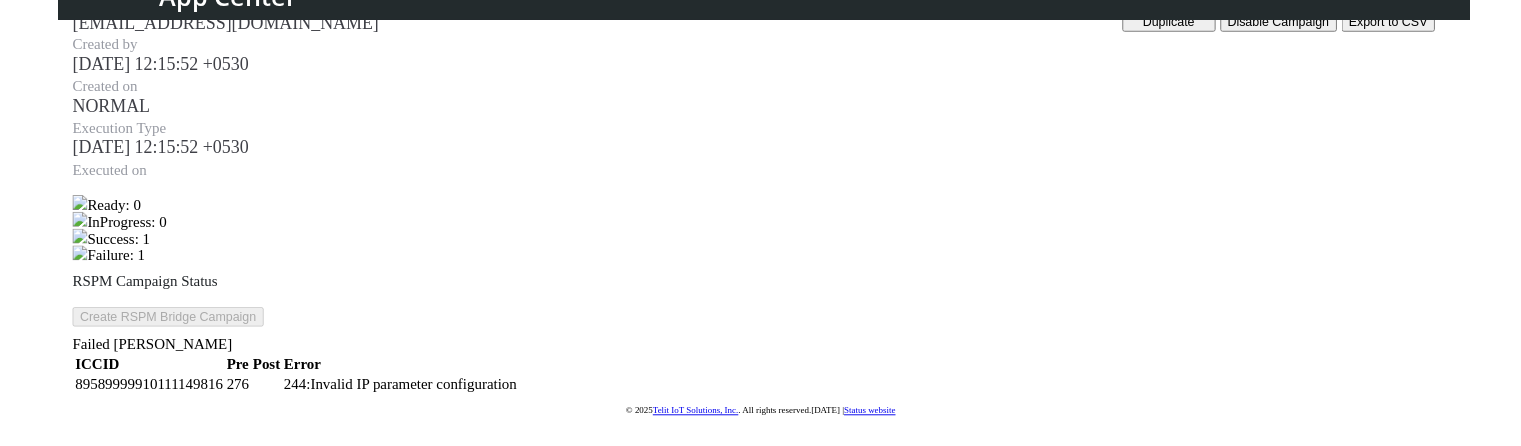 scroll, scrollTop: 400, scrollLeft: 0, axis: vertical 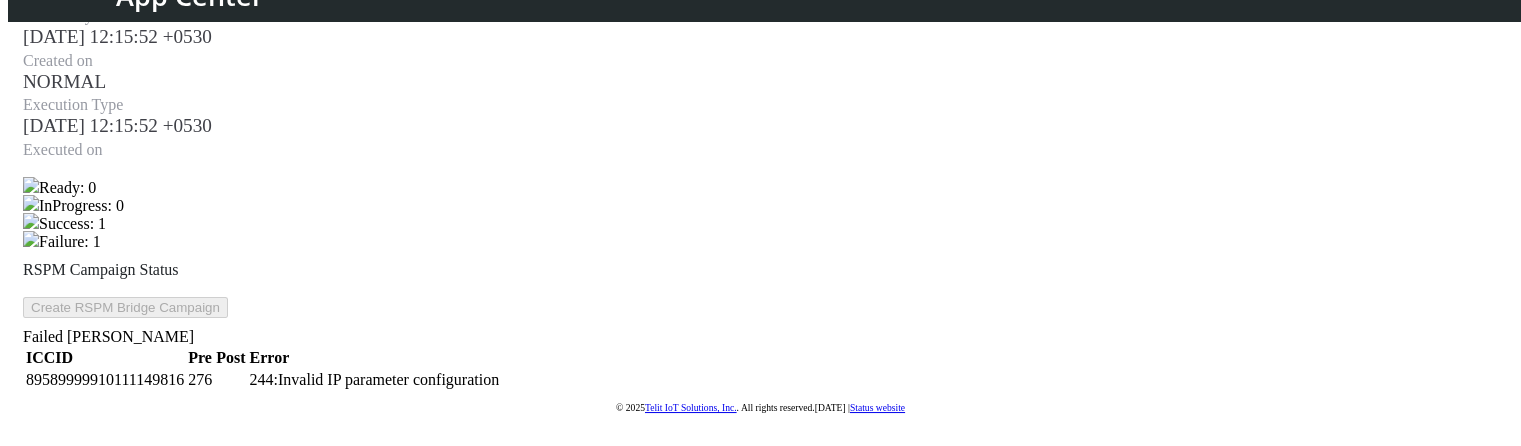 click on "ICCID" 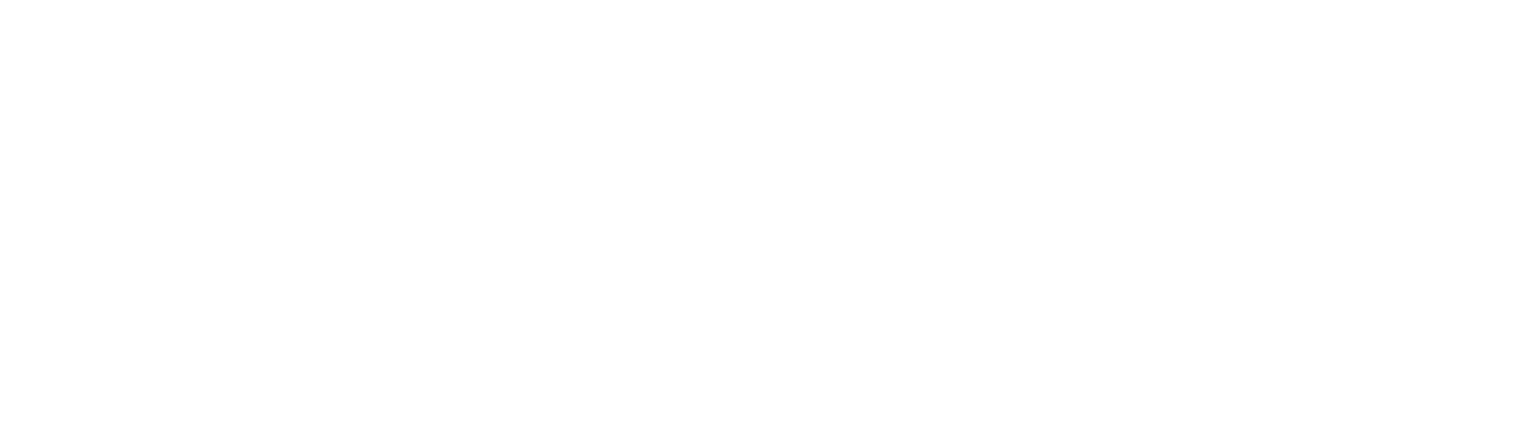 scroll, scrollTop: 0, scrollLeft: 0, axis: both 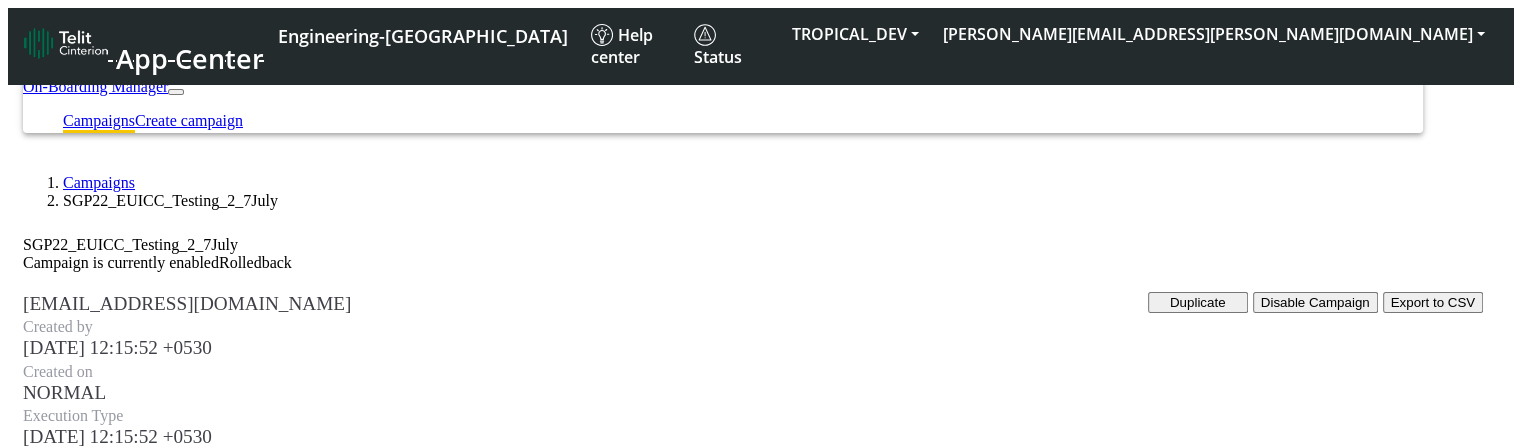 click on "Export to CSV" at bounding box center [1433, 302] 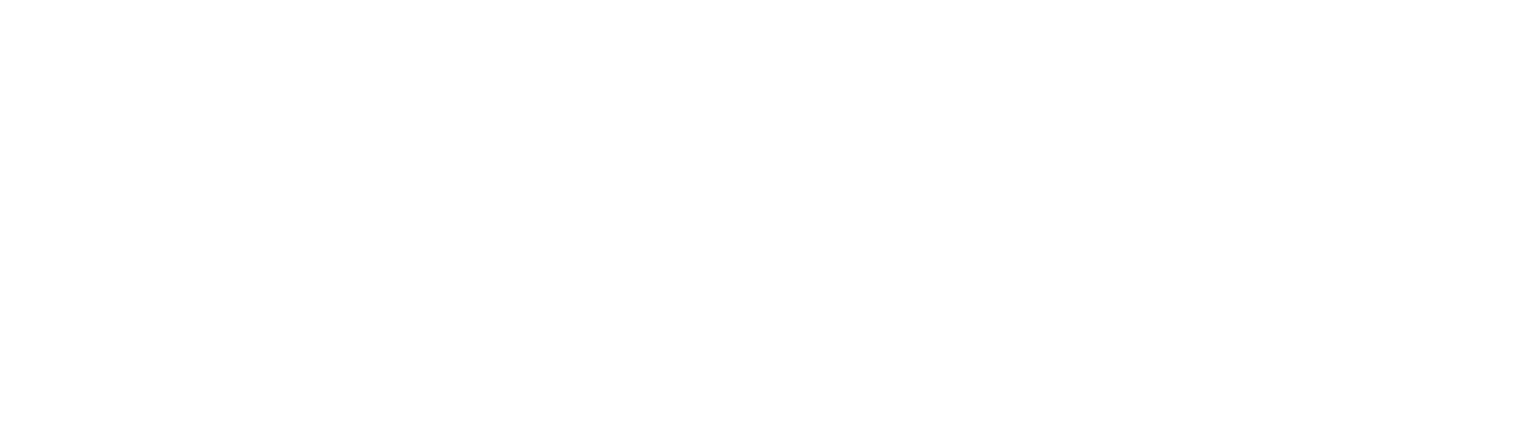 scroll, scrollTop: 0, scrollLeft: 0, axis: both 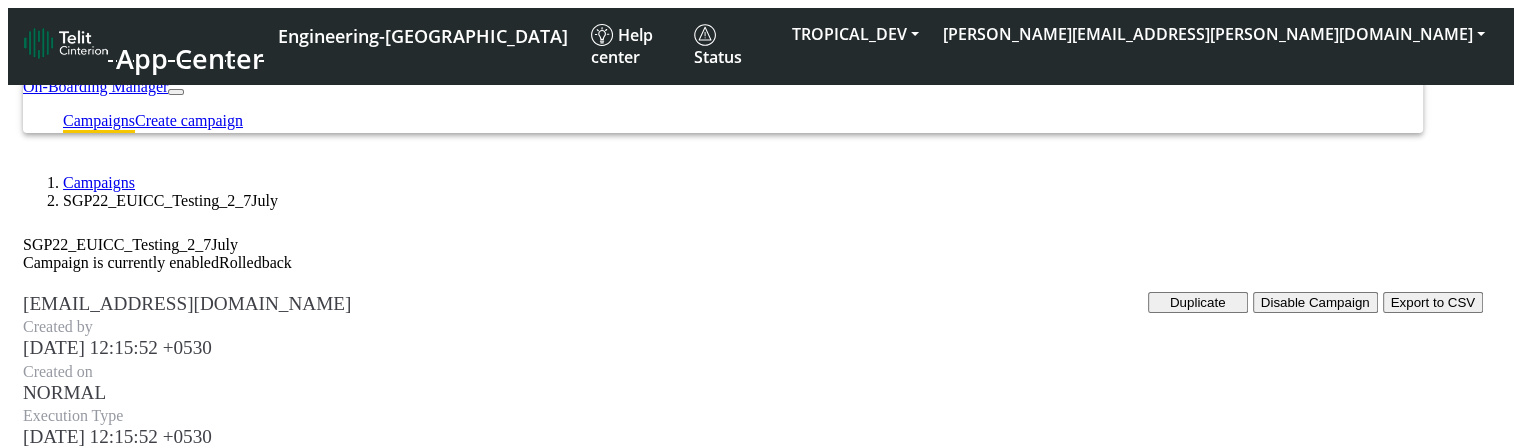 click on "Export to CSV" at bounding box center [1433, 302] 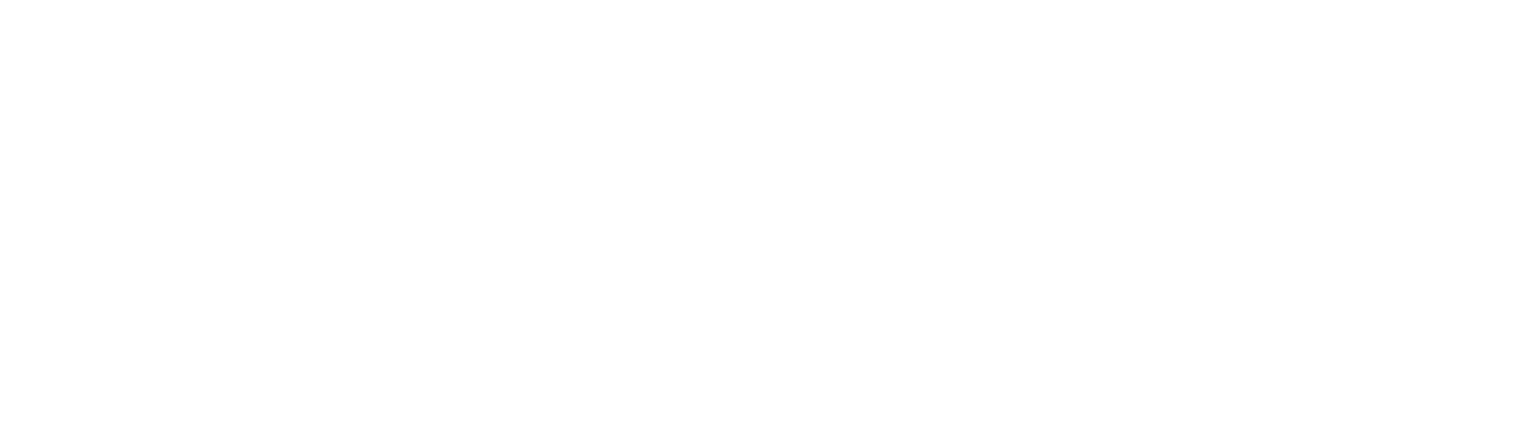 scroll, scrollTop: 0, scrollLeft: 0, axis: both 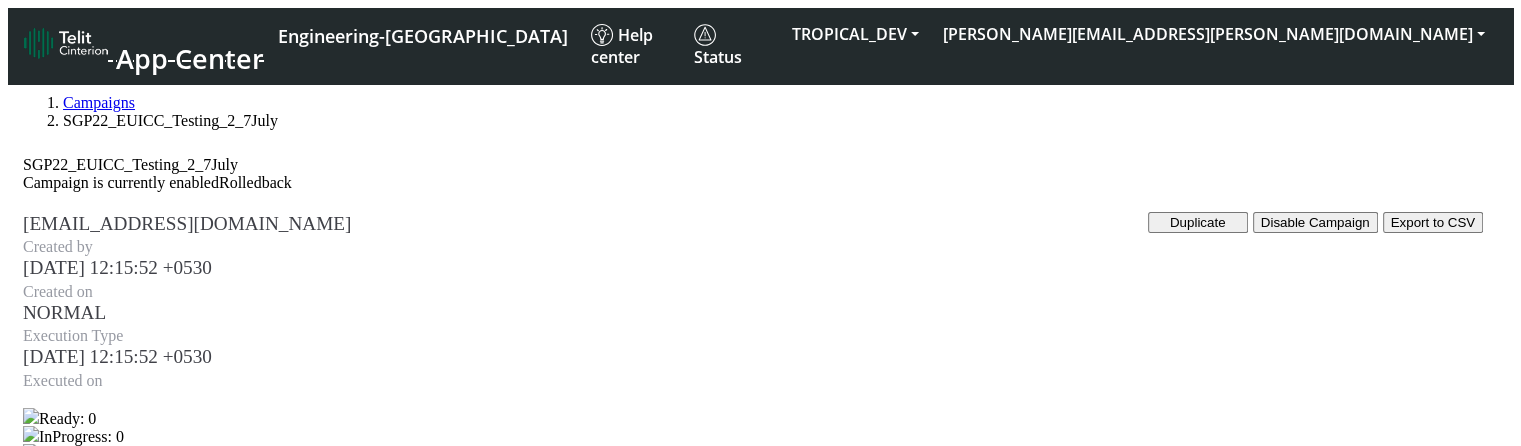 click on "Duplicate   Disable Campaign   Export to CSV  [EMAIL_ADDRESS][DOMAIN_NAME] Created by [DATE] 12:15:52 +0530 Created on NORMAL Execution Type [DATE] 12:15:52 +0530 Executed on              Ready: 0   InProgress: 0   Success: 1   Failure: 1" 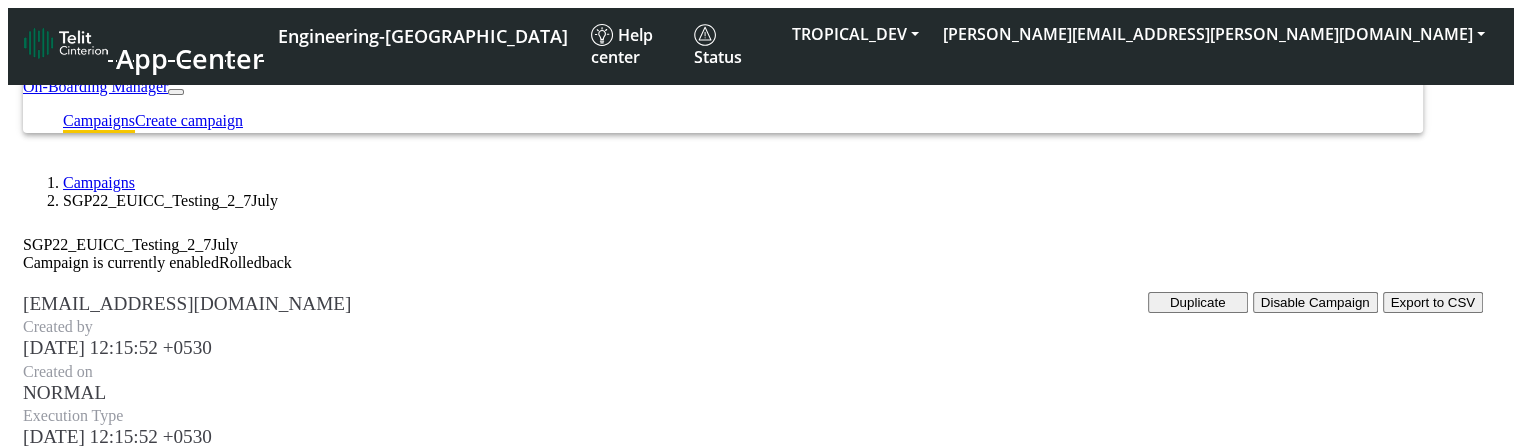 click on "Export to CSV" at bounding box center [1433, 302] 